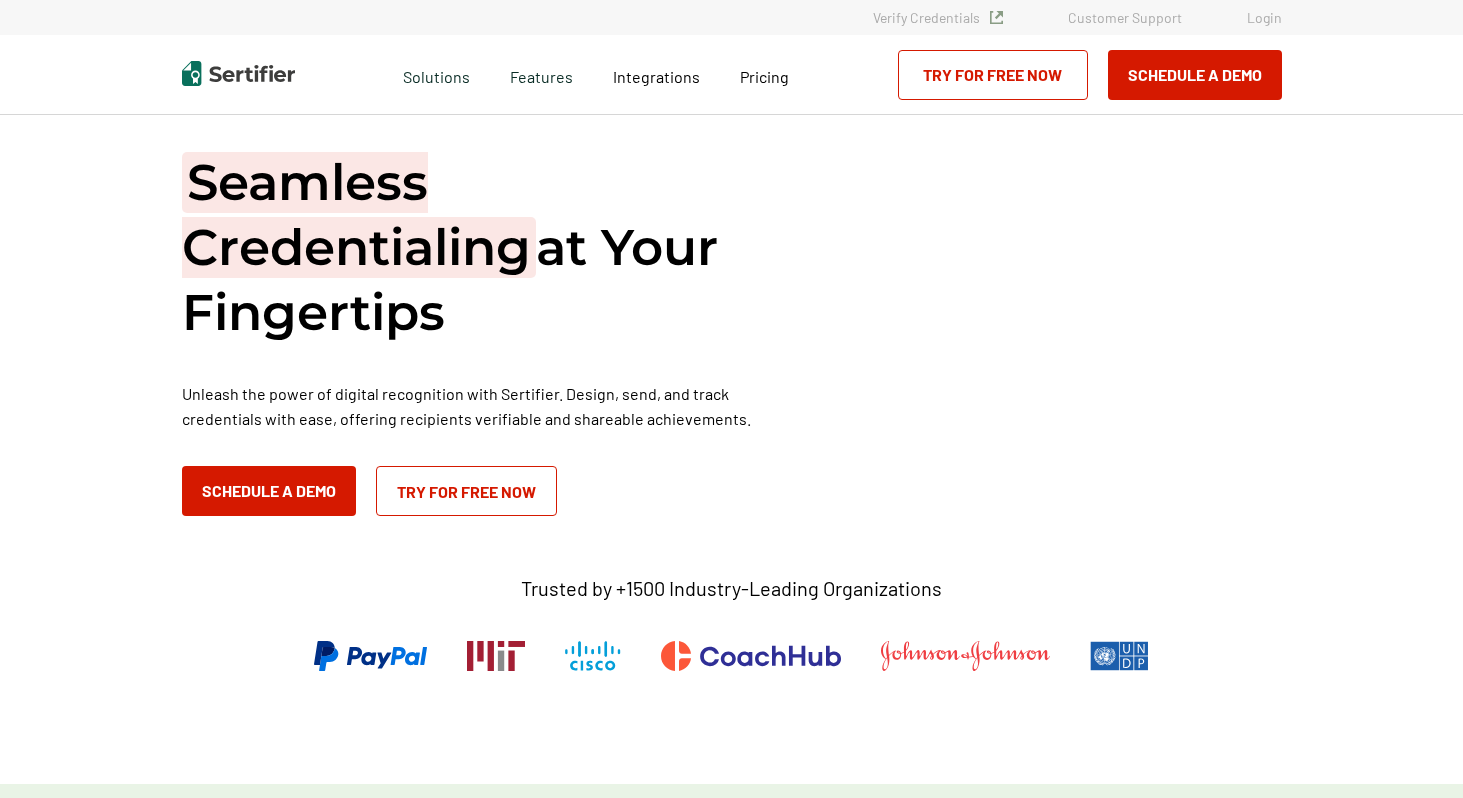 scroll, scrollTop: 0, scrollLeft: 0, axis: both 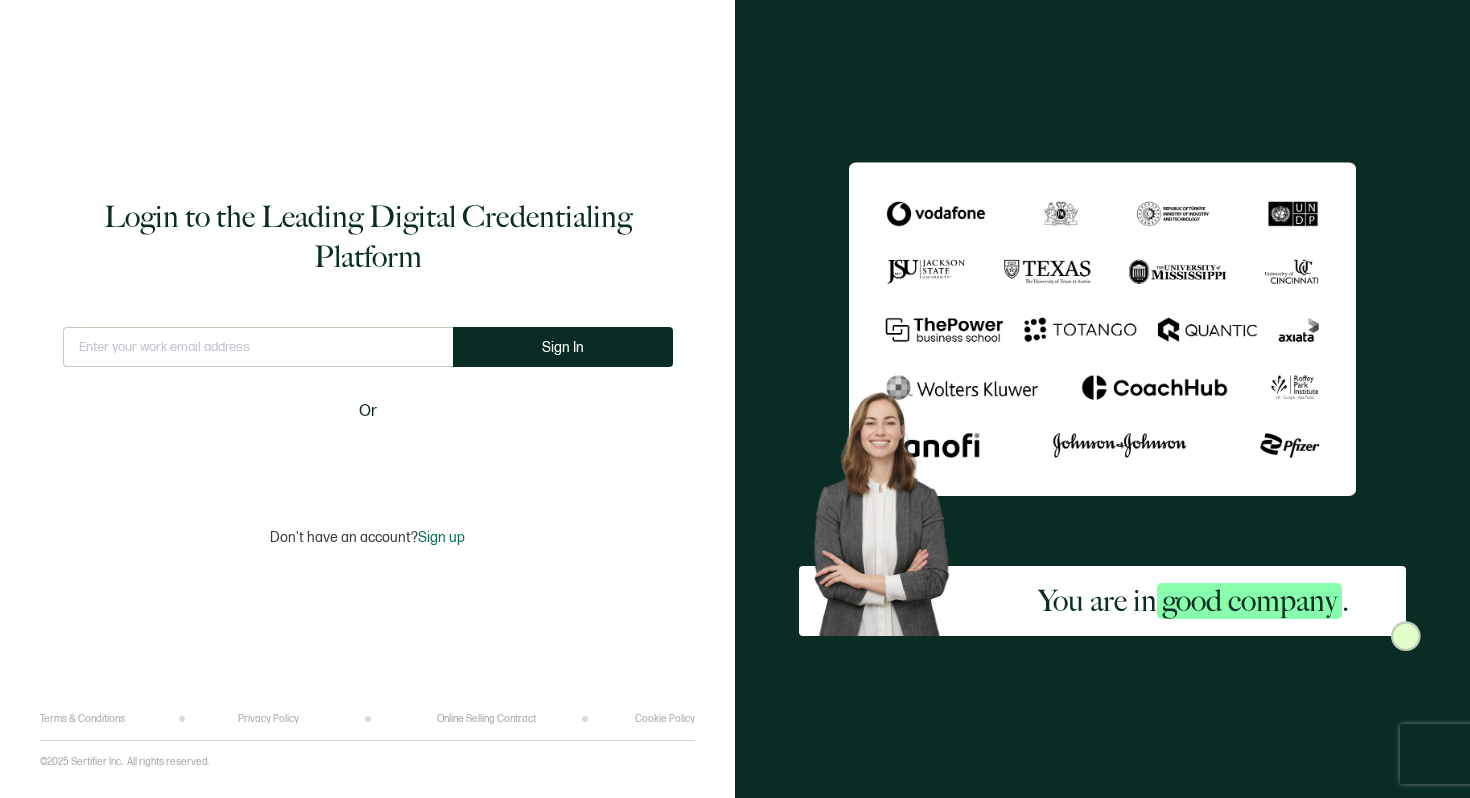 click at bounding box center (258, 347) 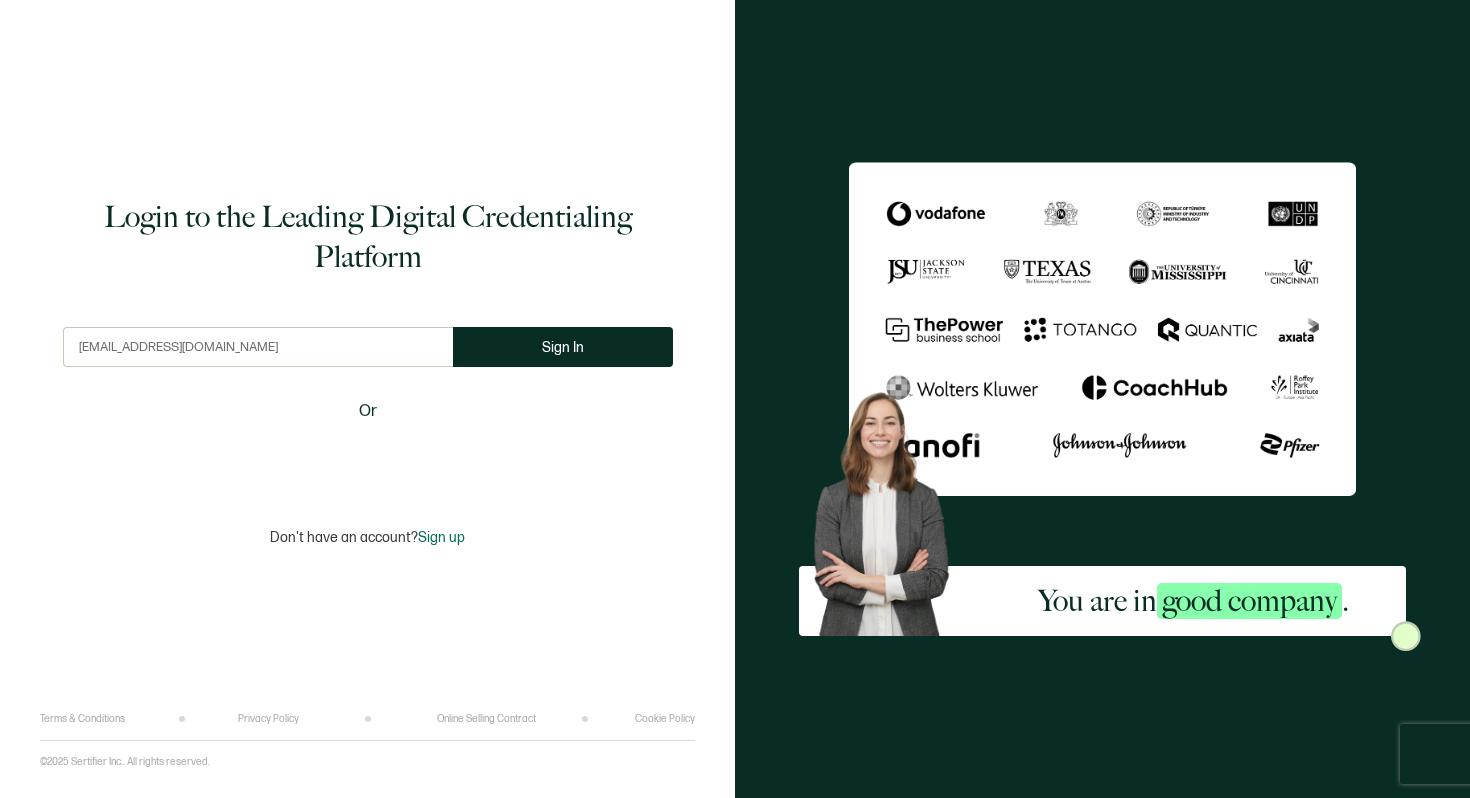 type on "[EMAIL_ADDRESS][DOMAIN_NAME]" 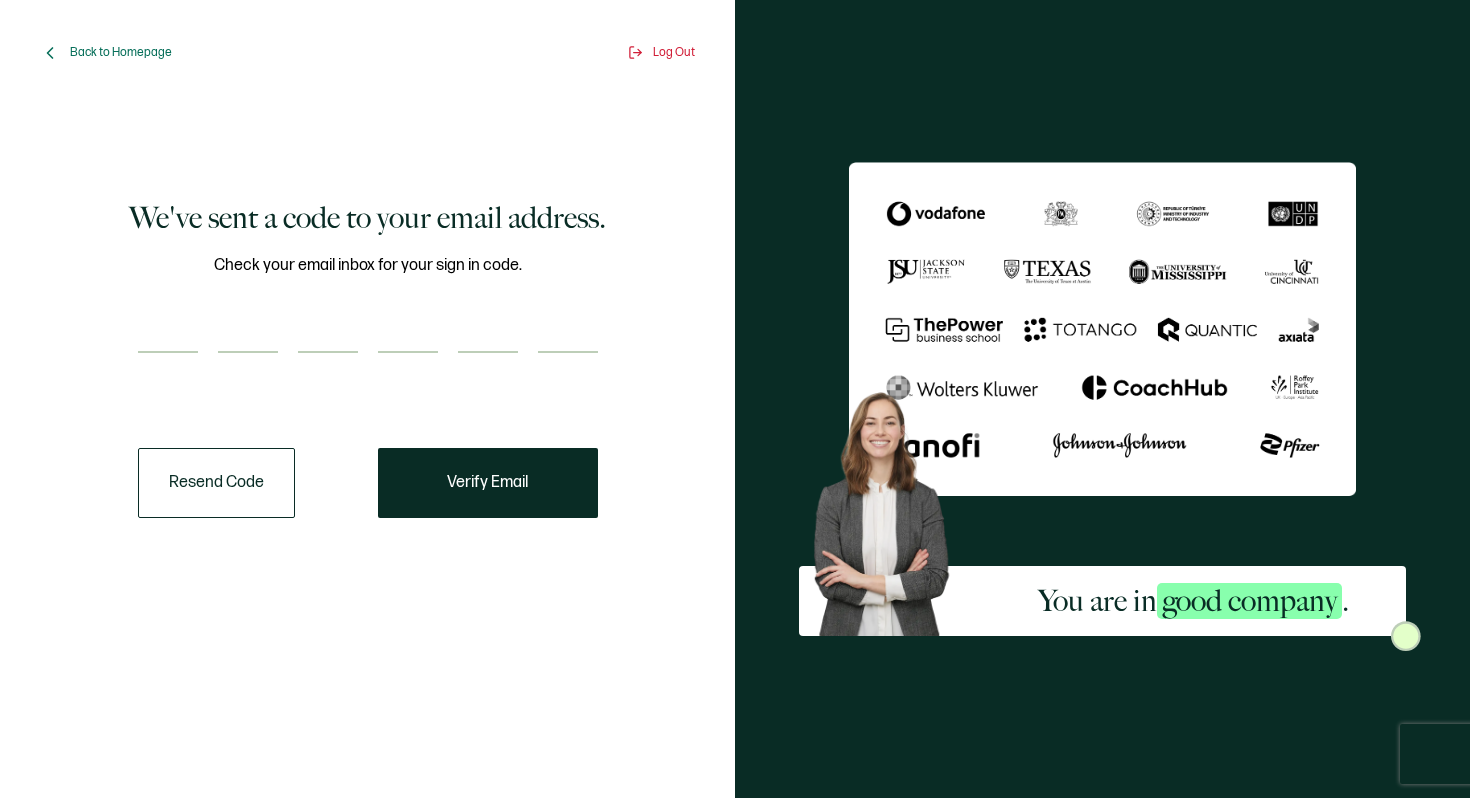 click at bounding box center [168, 333] 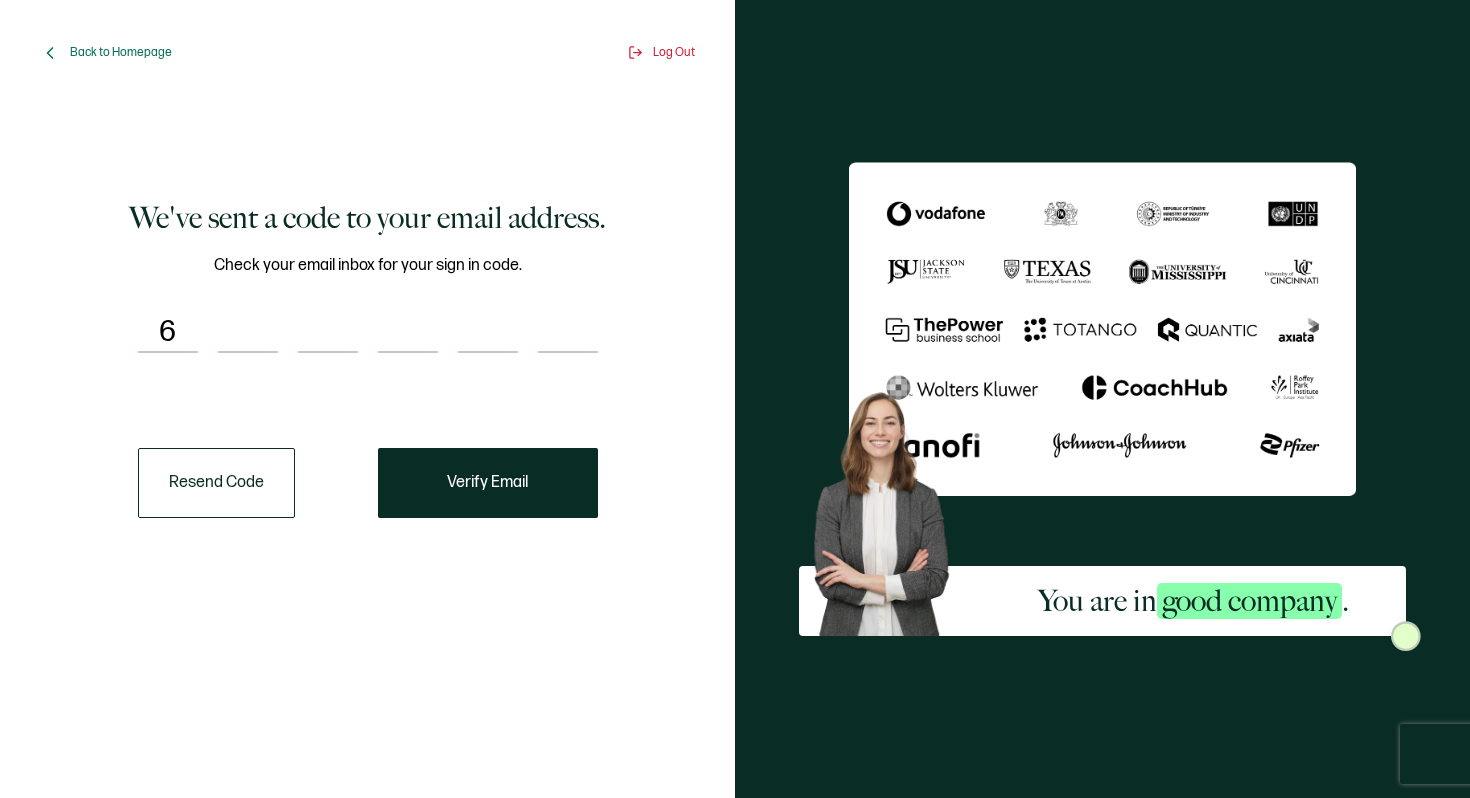 type on "8" 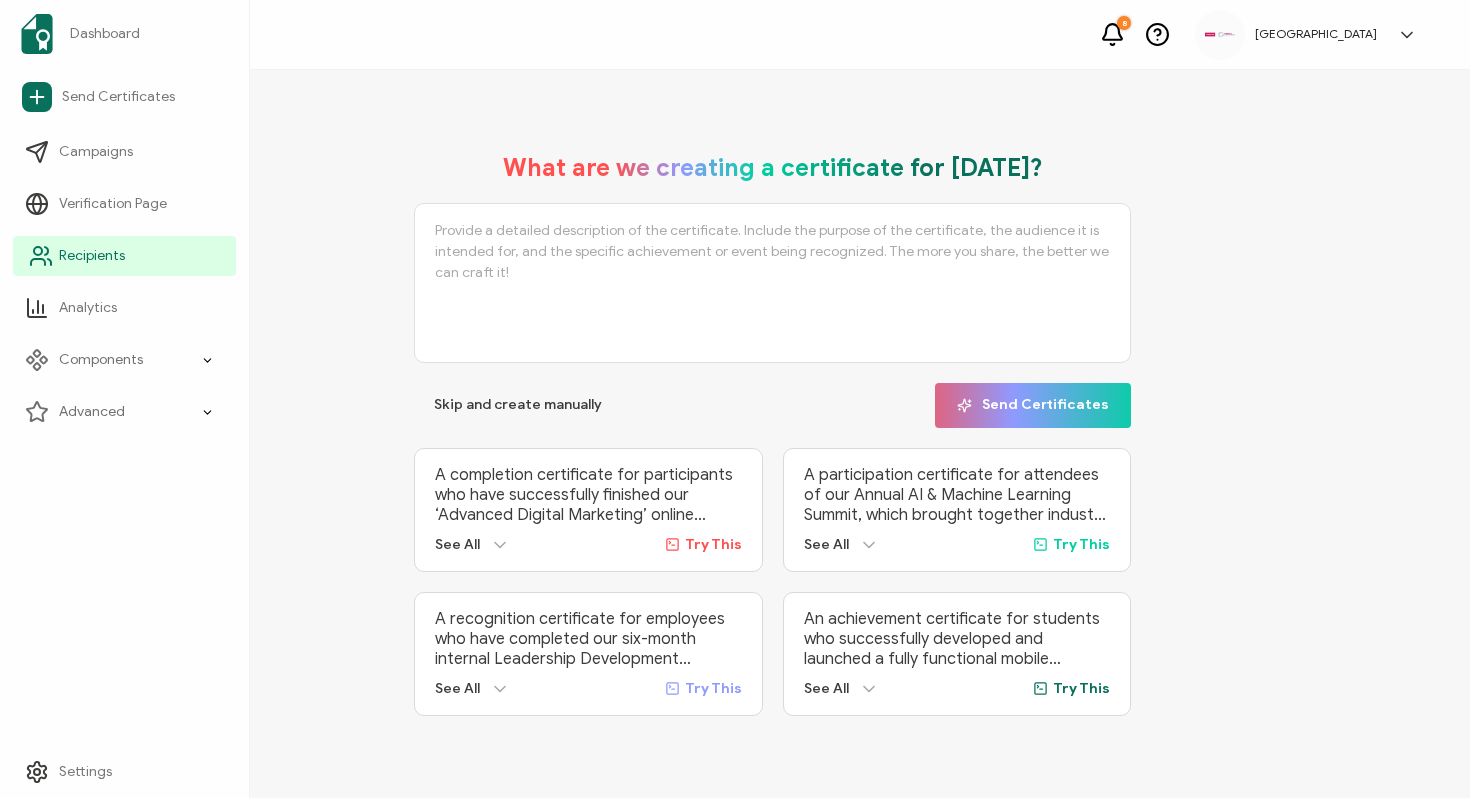 click on "Recipients" at bounding box center [92, 256] 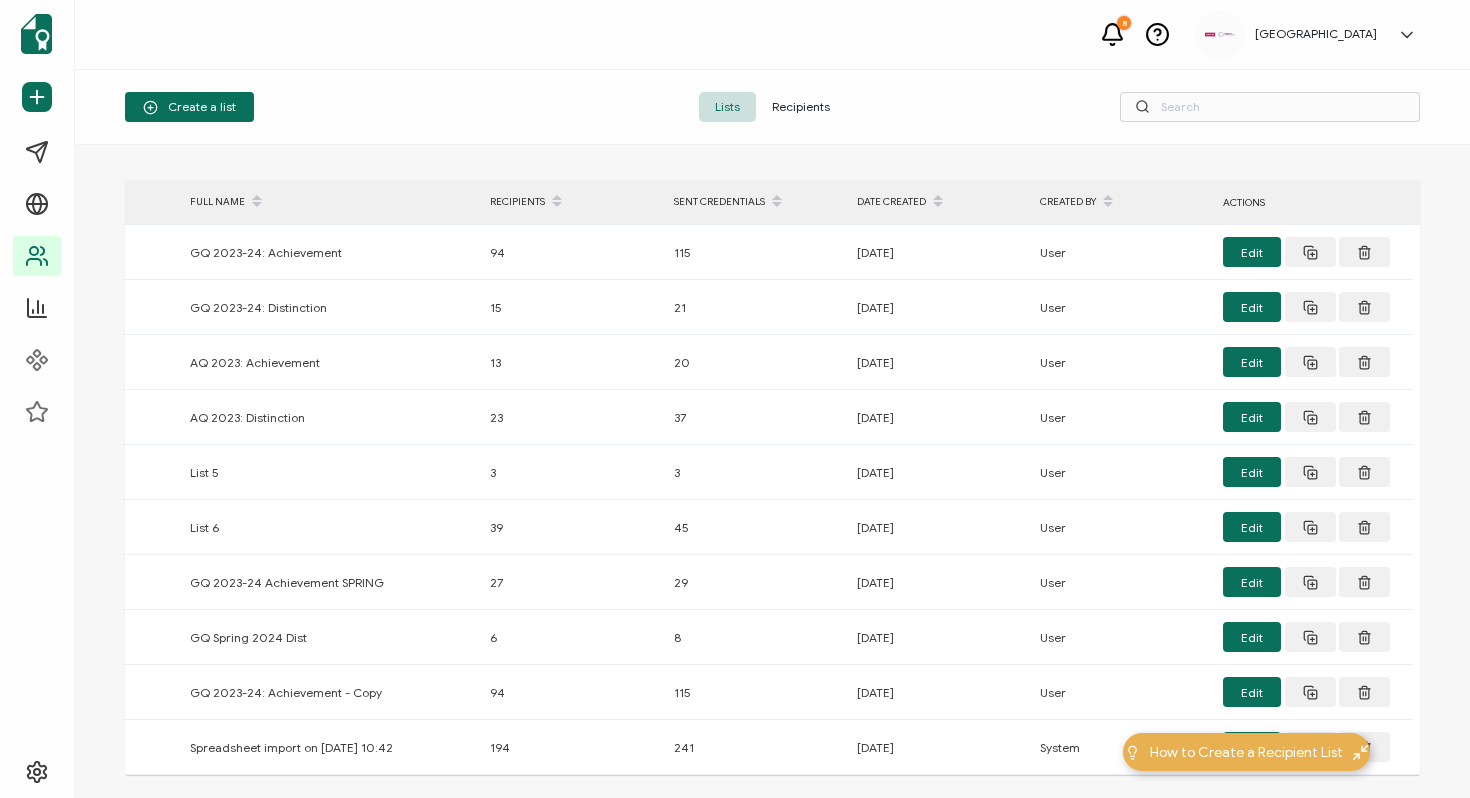 click on "Recipients" at bounding box center (801, 107) 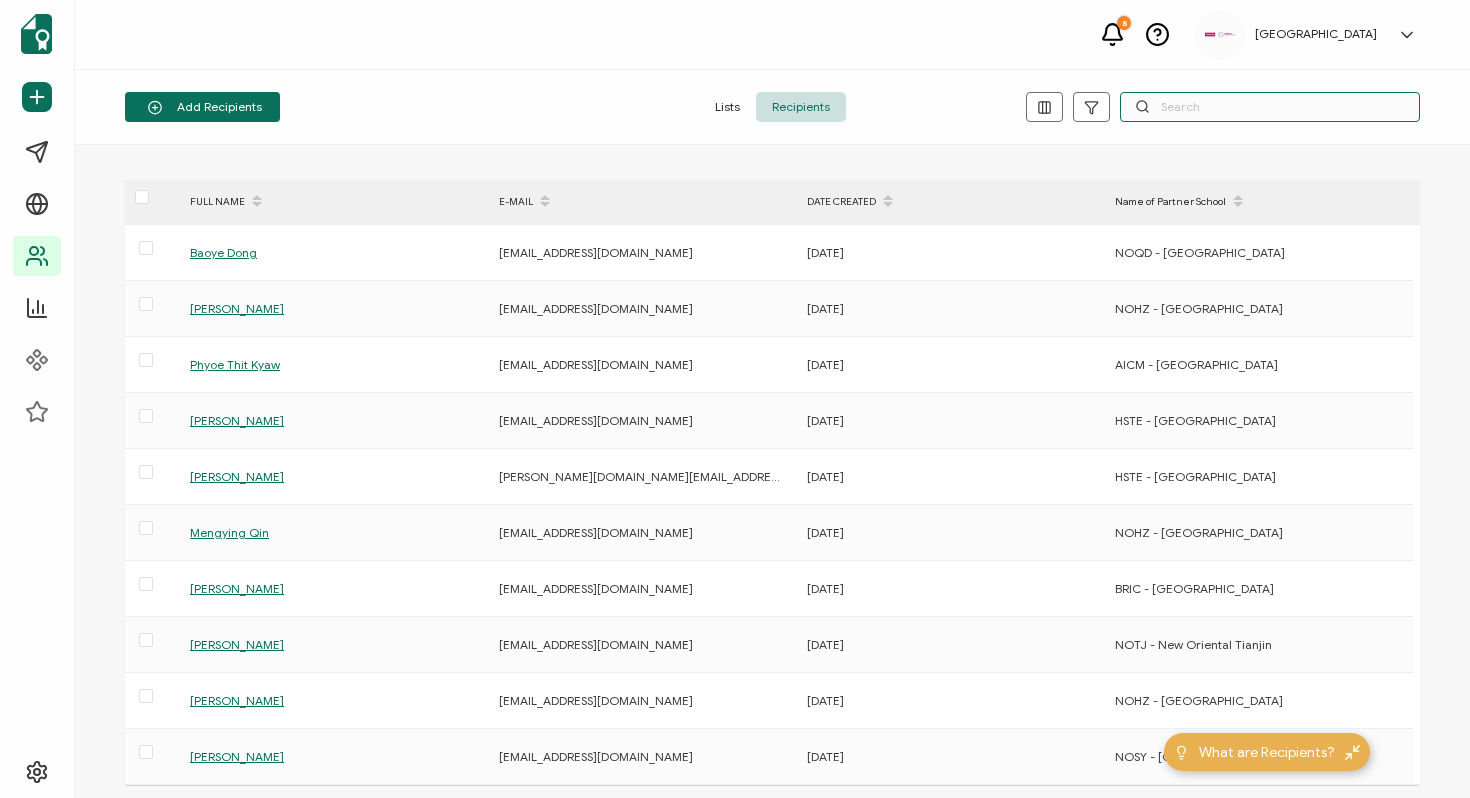 click at bounding box center [1270, 107] 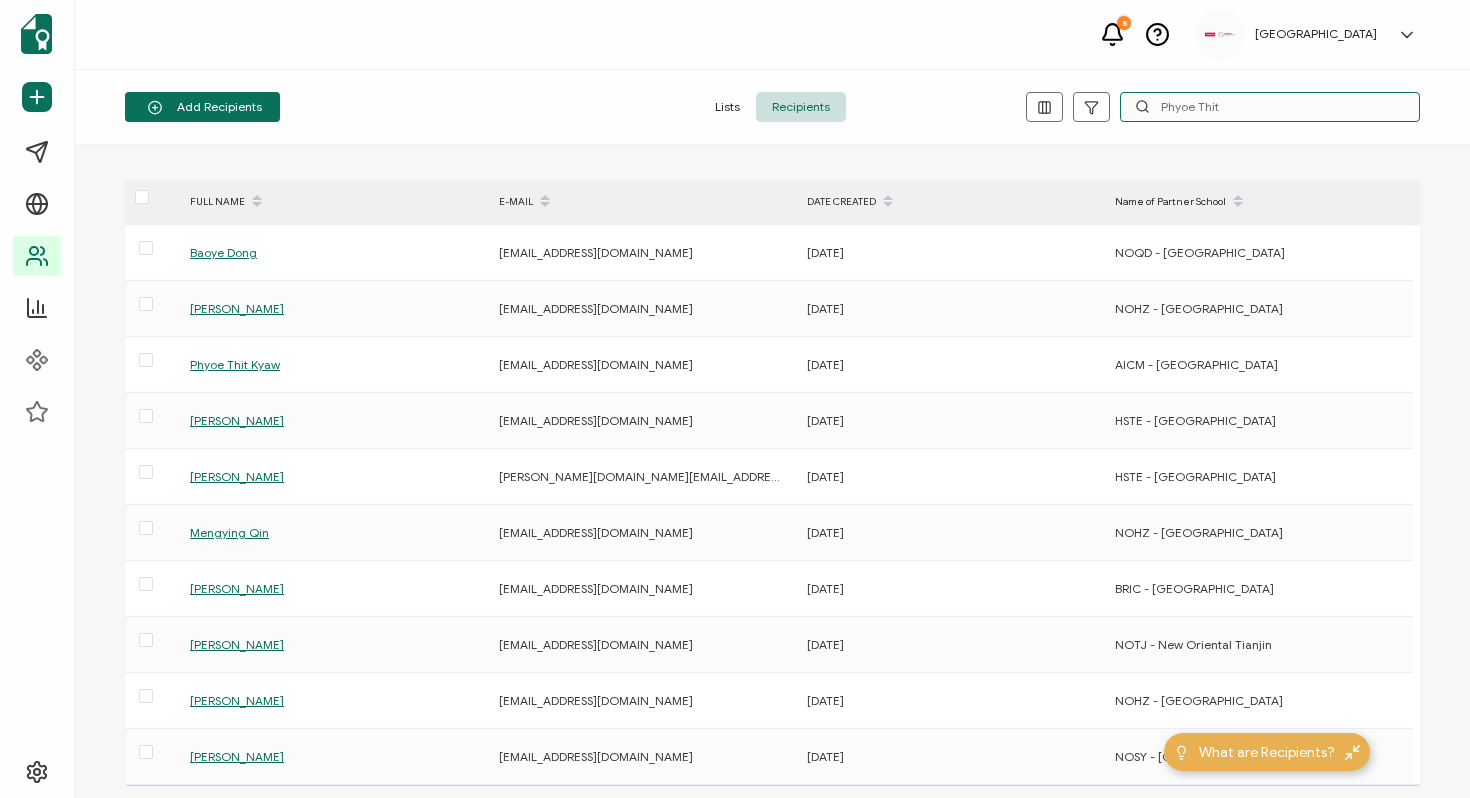 type on "Phyoe Thit" 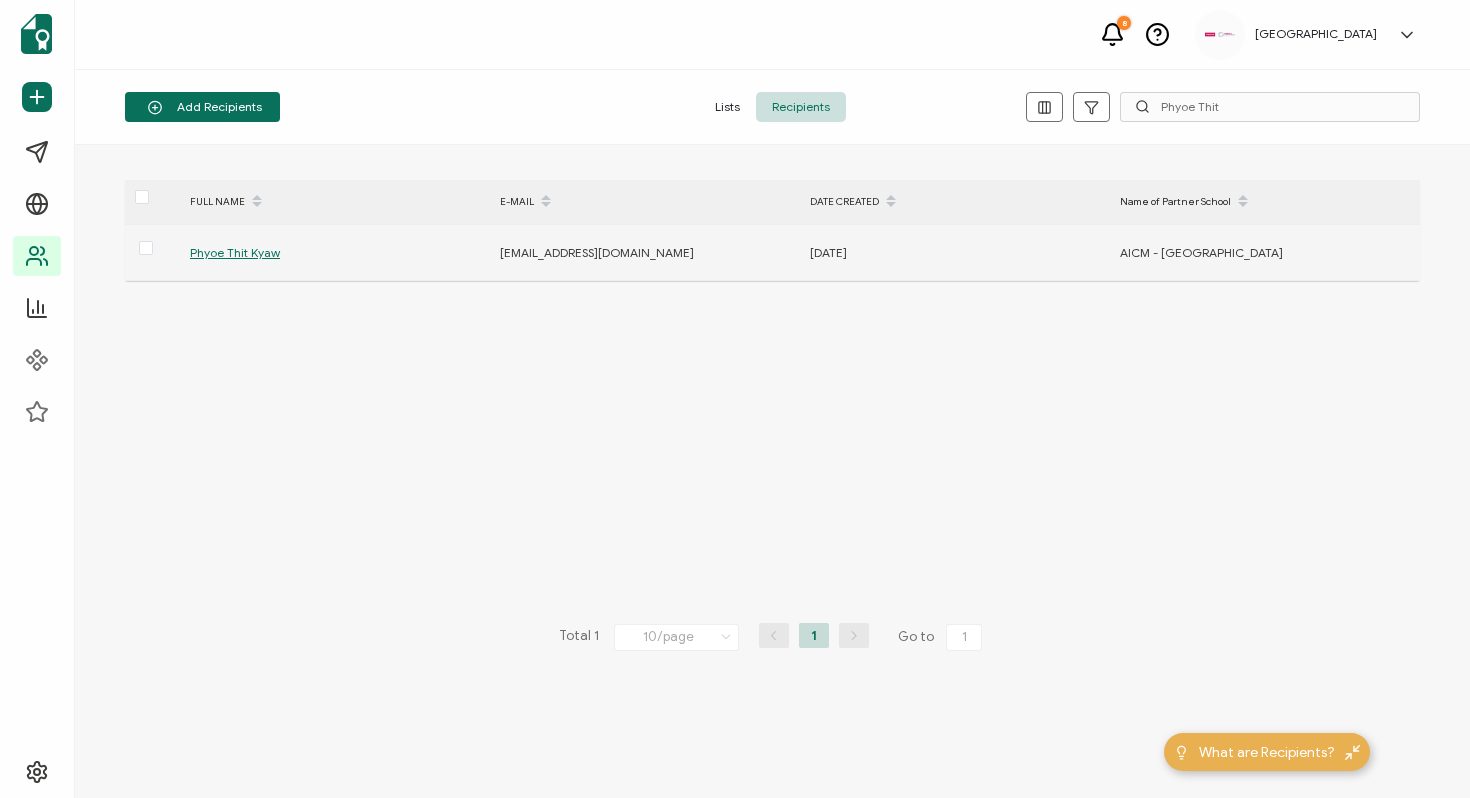 click on "Phyoe Thit Kyaw" at bounding box center (235, 252) 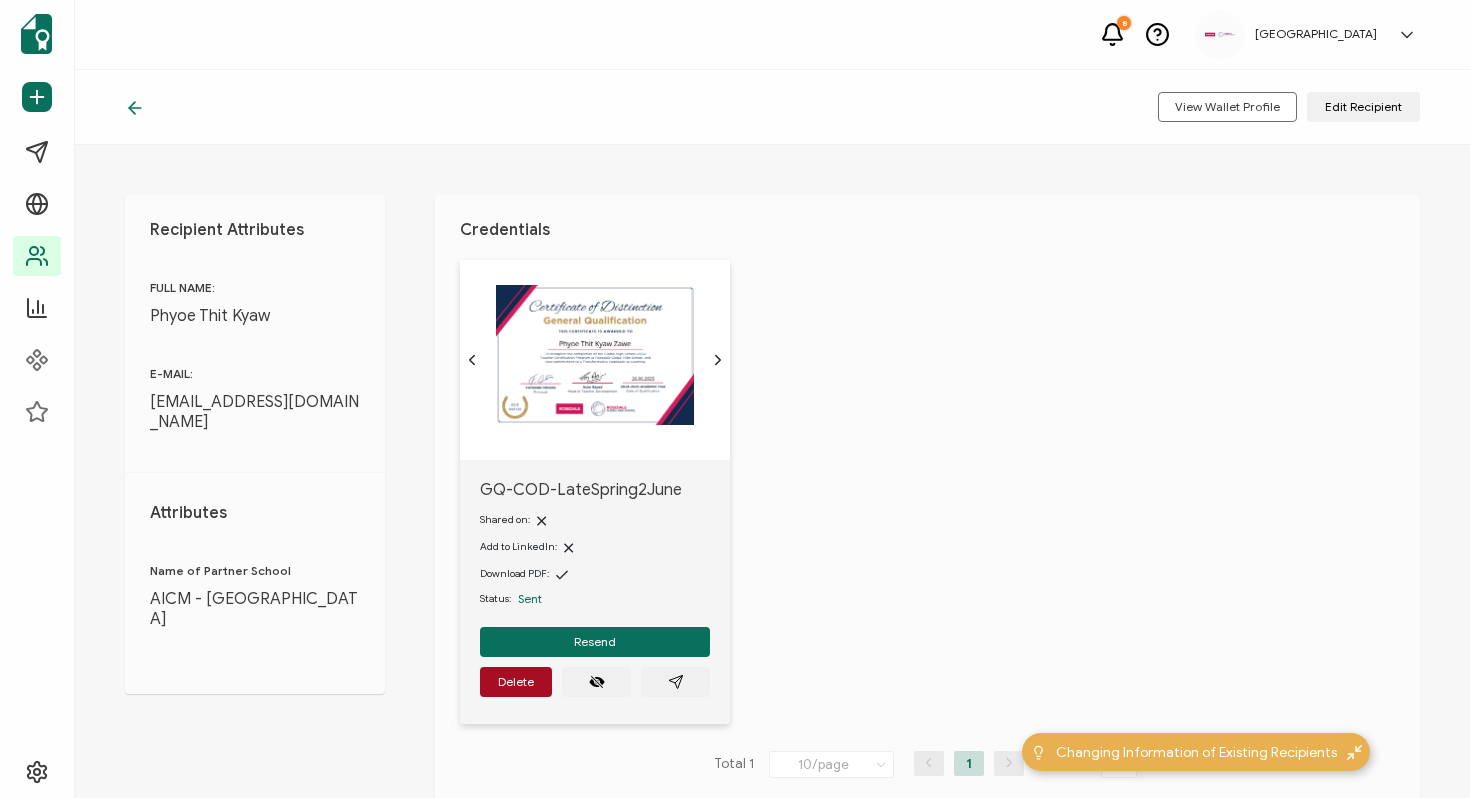 click on "Edit Recipient" at bounding box center (1363, 107) 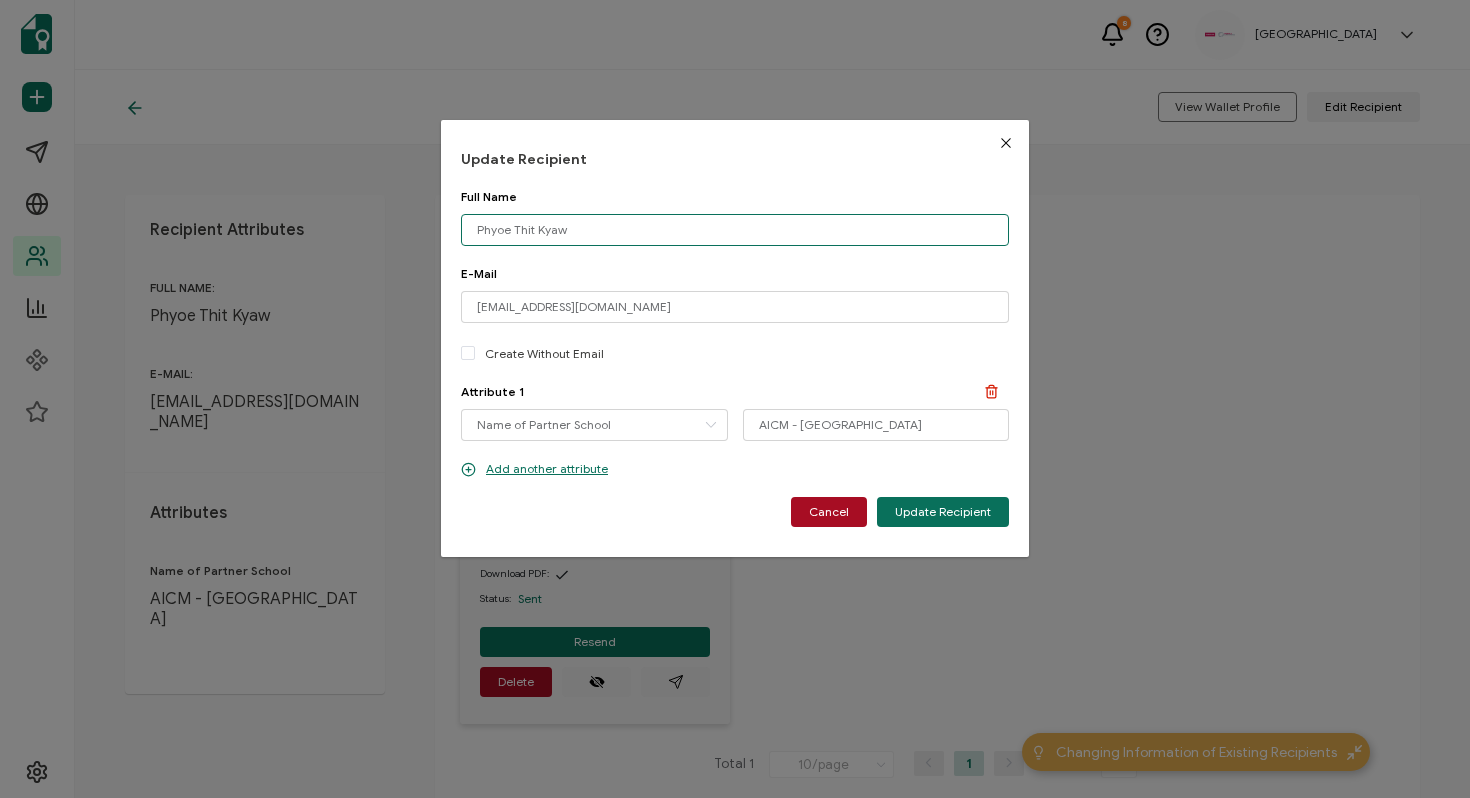 click on "Phyoe Thit Kyaw" at bounding box center (735, 230) 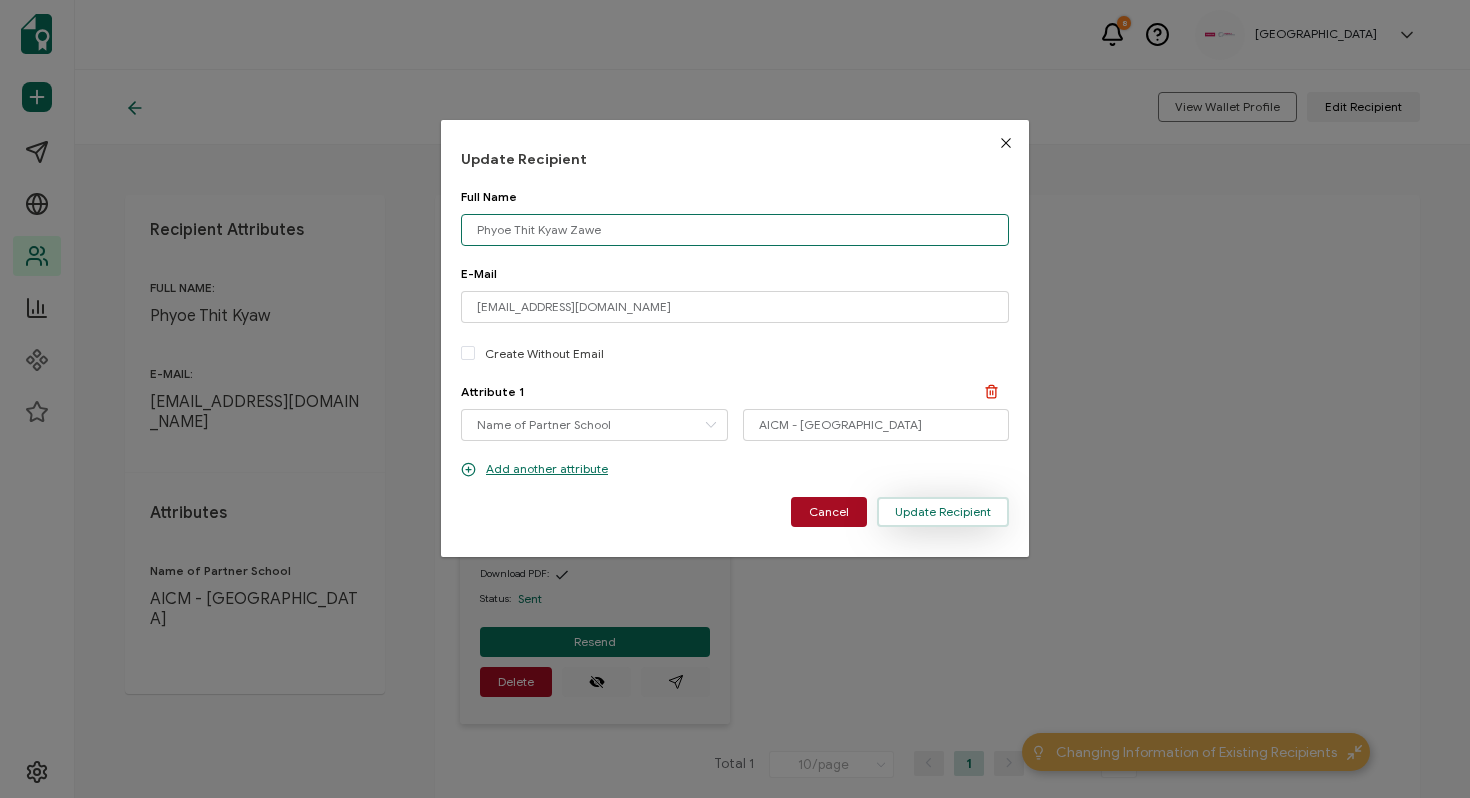 type on "Phyoe Thit Kyaw Zawe" 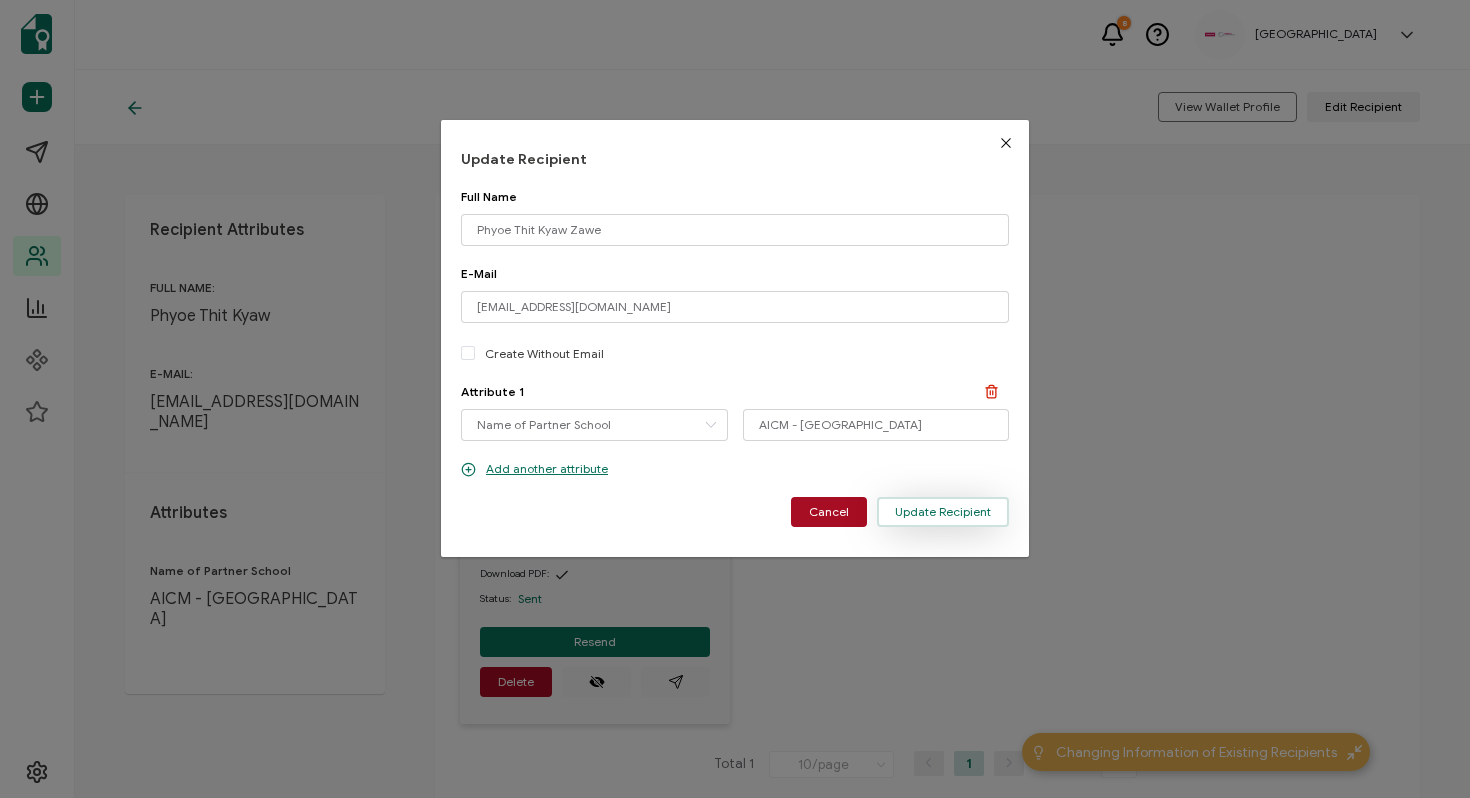 click on "Update Recipient" at bounding box center (943, 512) 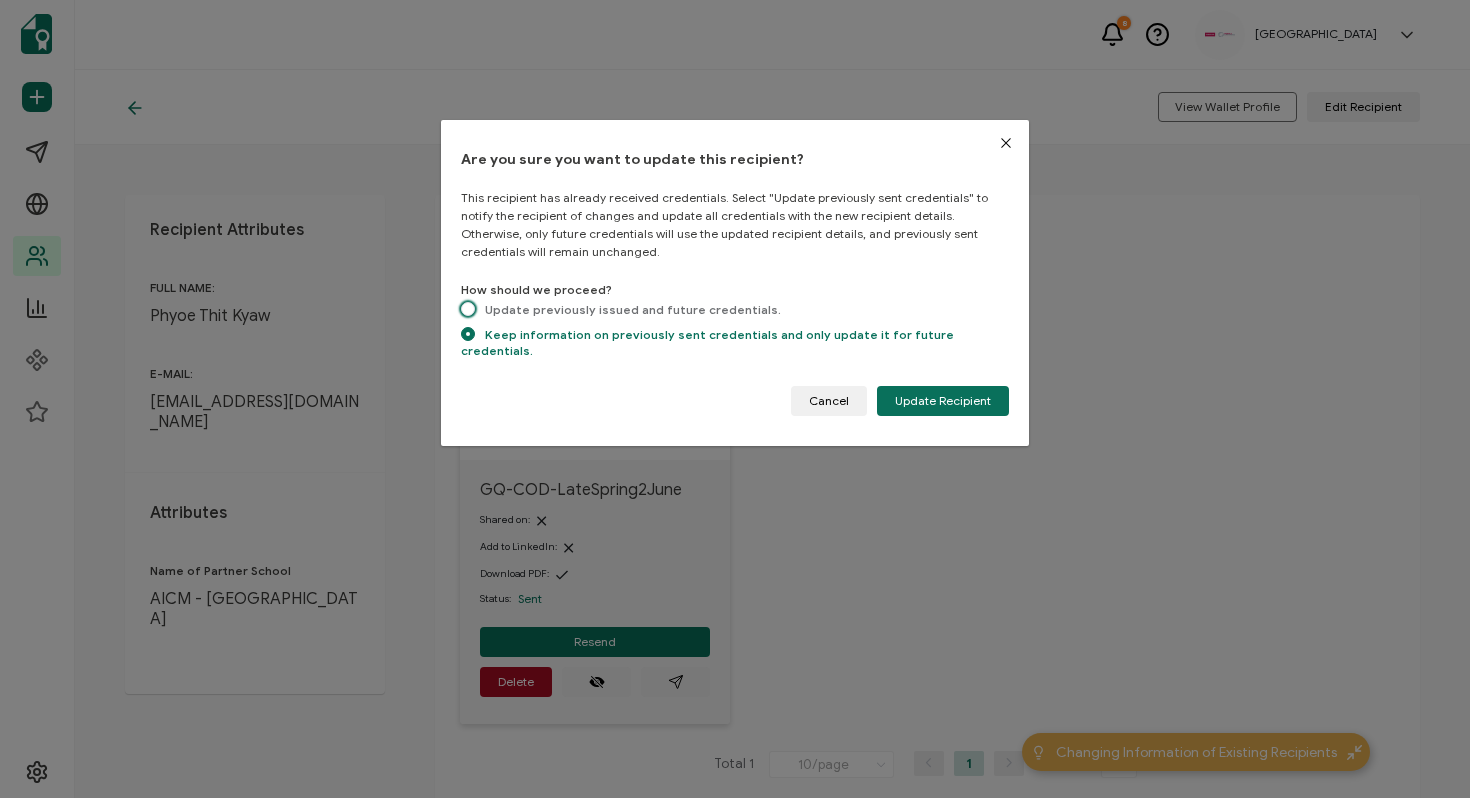 click on "Update previously issued and future credentials." at bounding box center (628, 309) 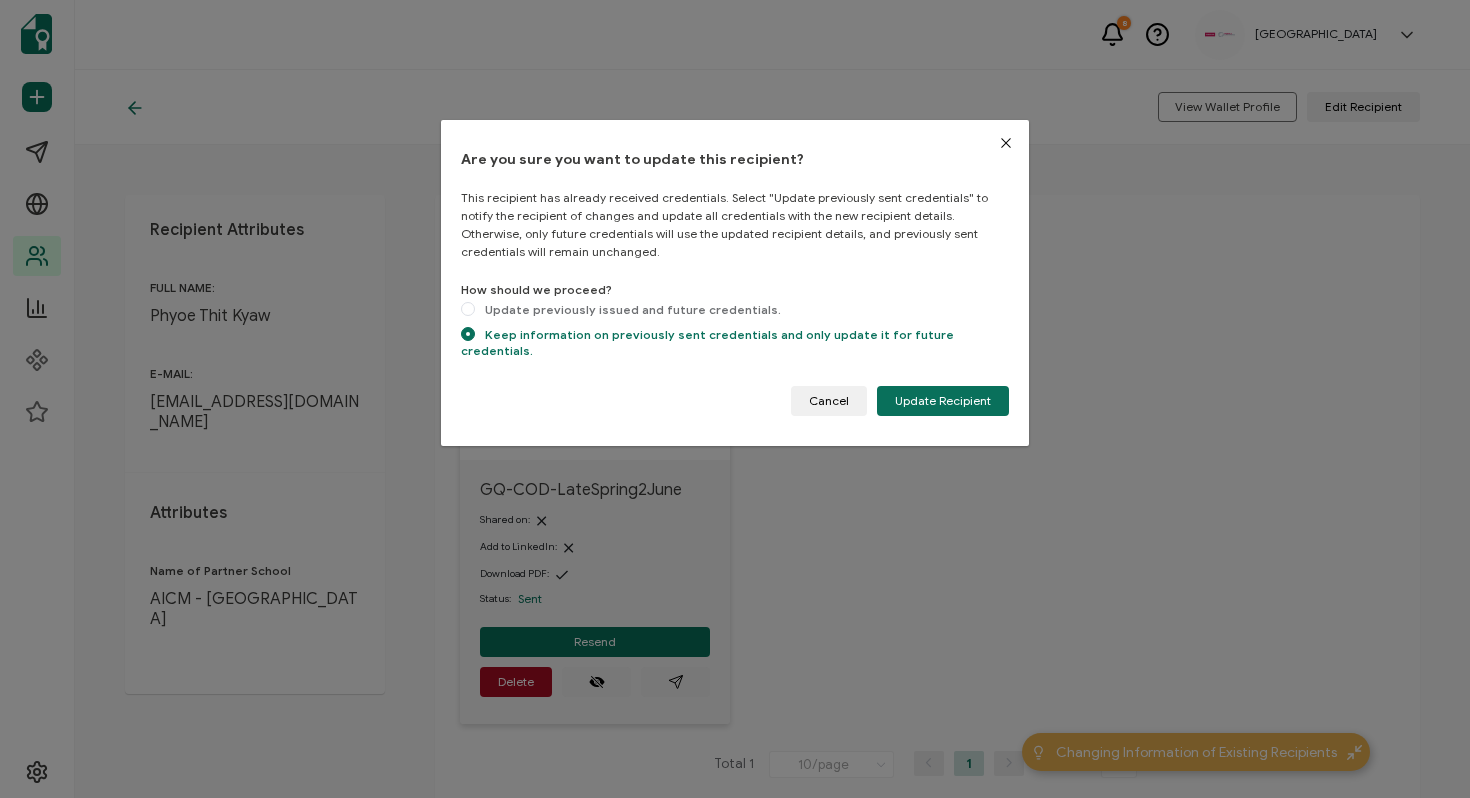 click on "Update previously issued and future credentials." at bounding box center [468, 310] 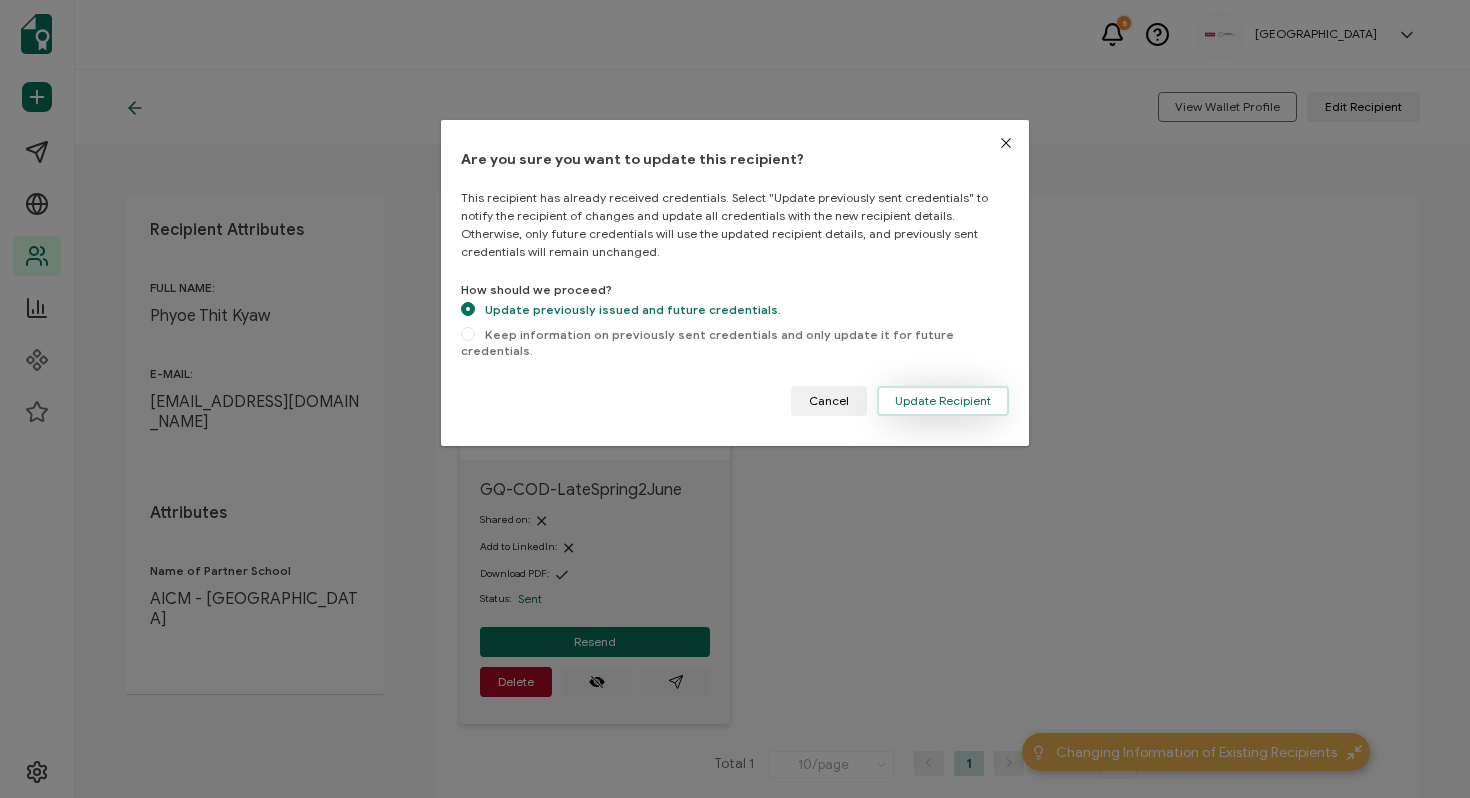 click on "Update Recipient" at bounding box center (943, 401) 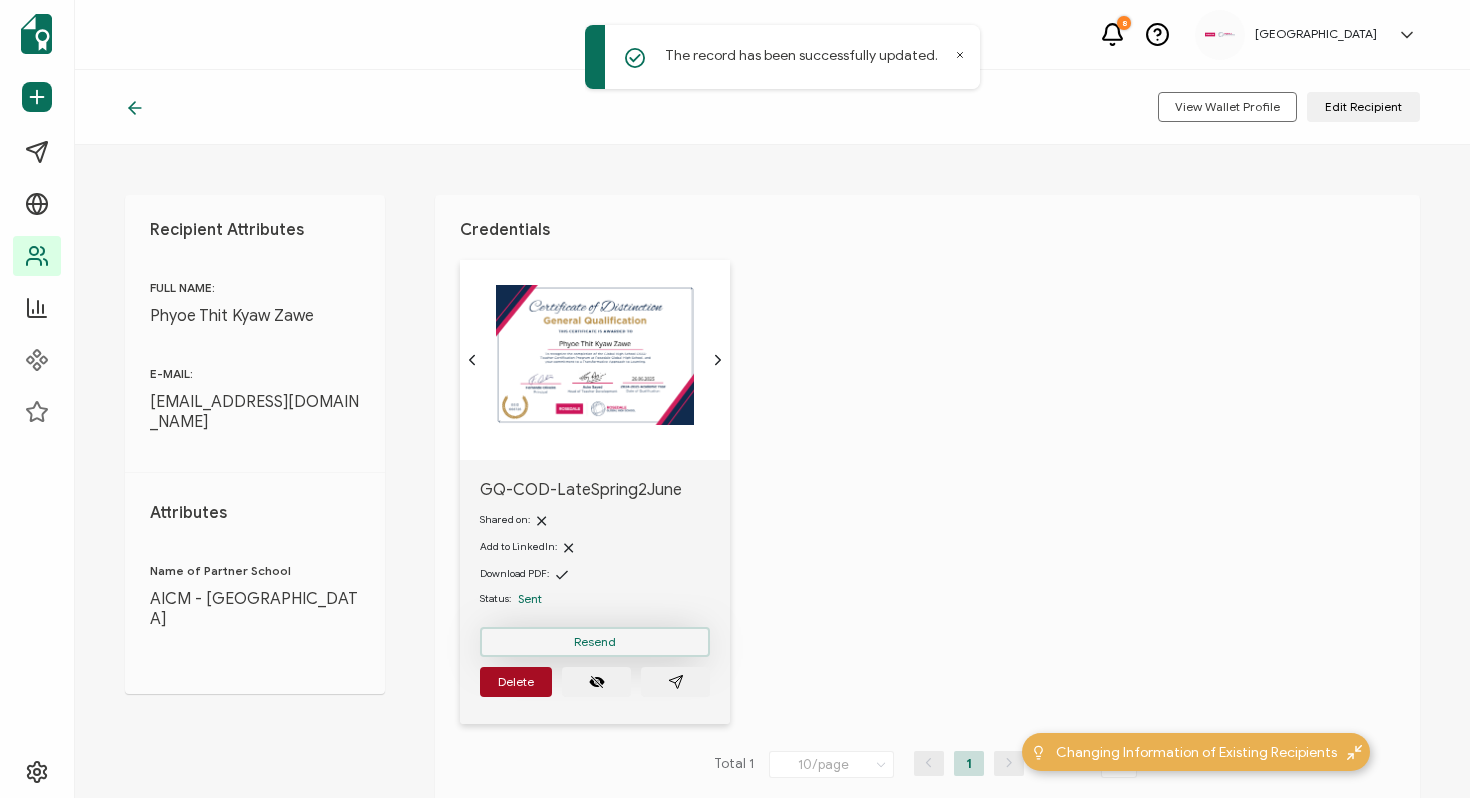 click on "Resend" at bounding box center [595, 642] 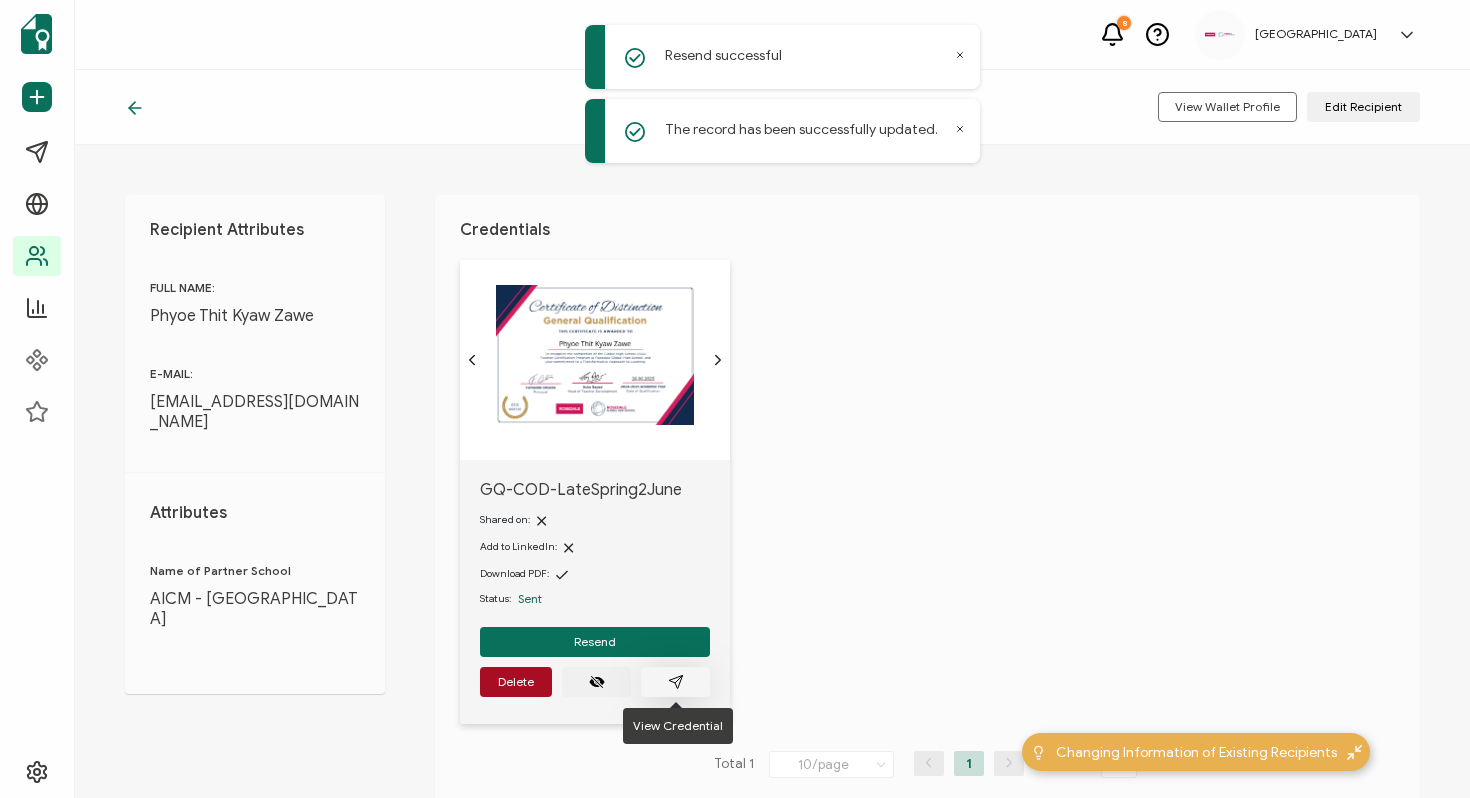 click at bounding box center (675, 682) 